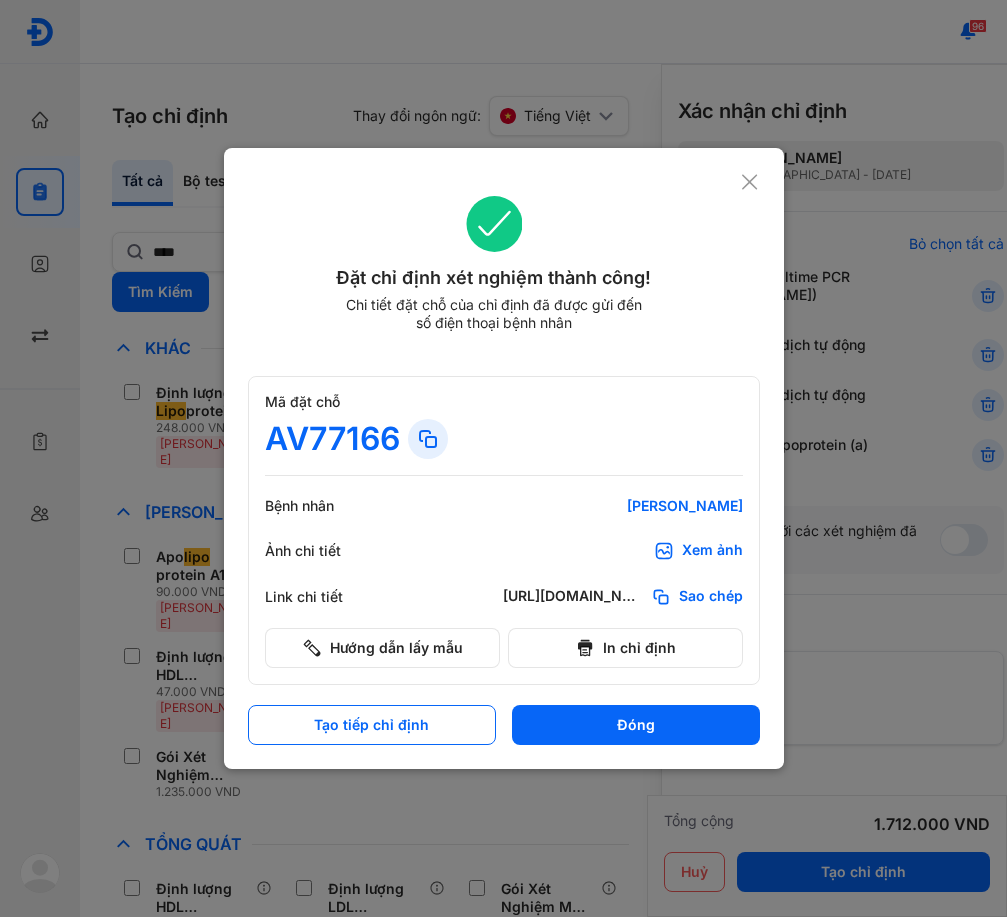 scroll, scrollTop: 0, scrollLeft: 0, axis: both 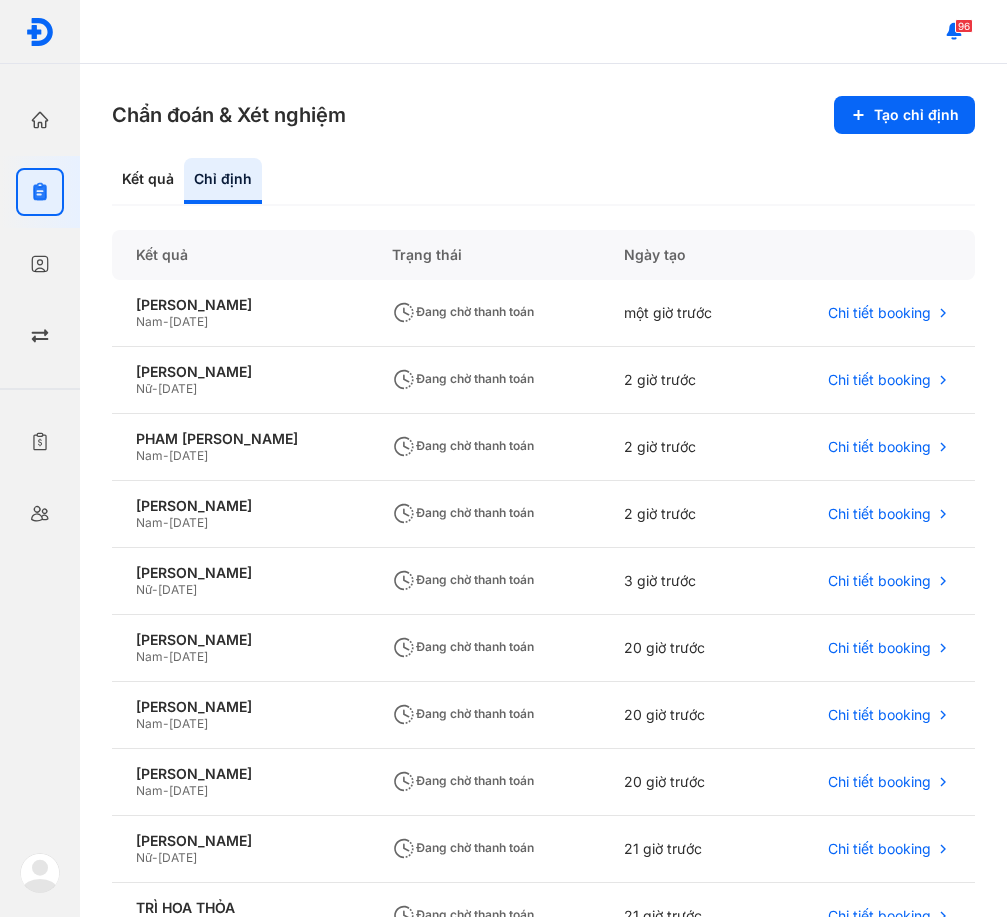 drag, startPoint x: 690, startPoint y: 98, endPoint x: 818, endPoint y: 105, distance: 128.19127 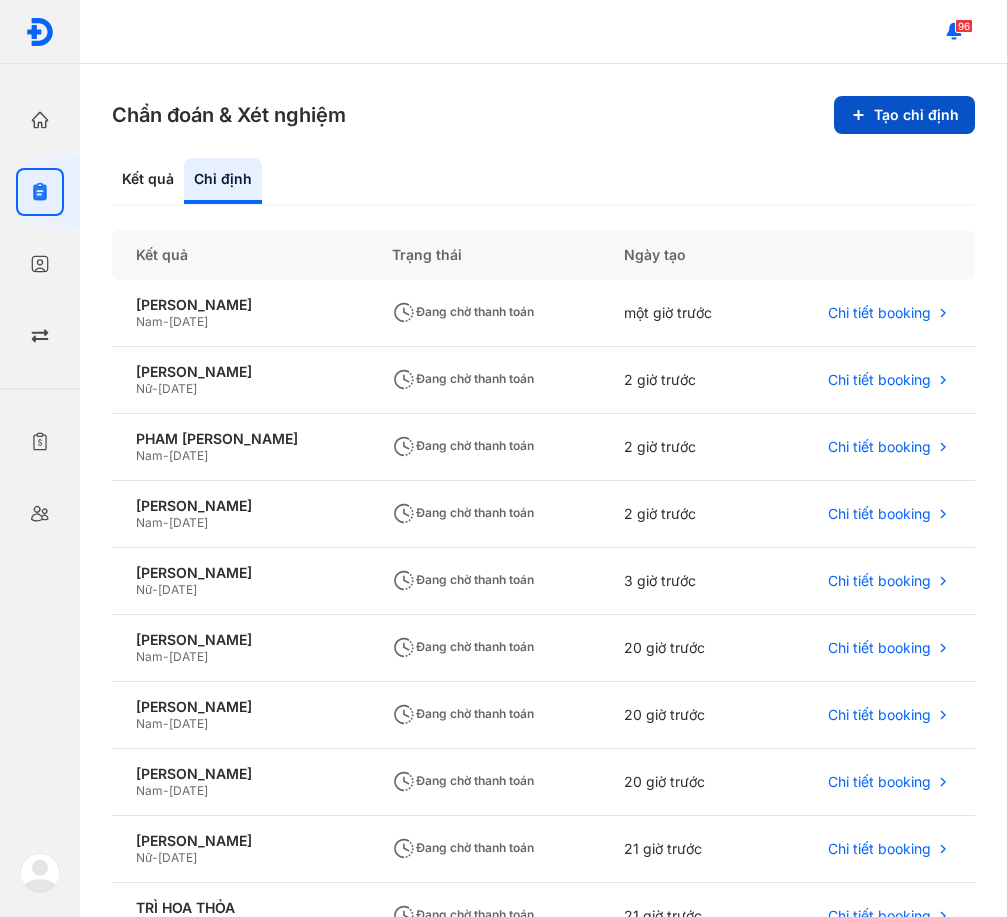 click on "Tạo chỉ định" at bounding box center [904, 115] 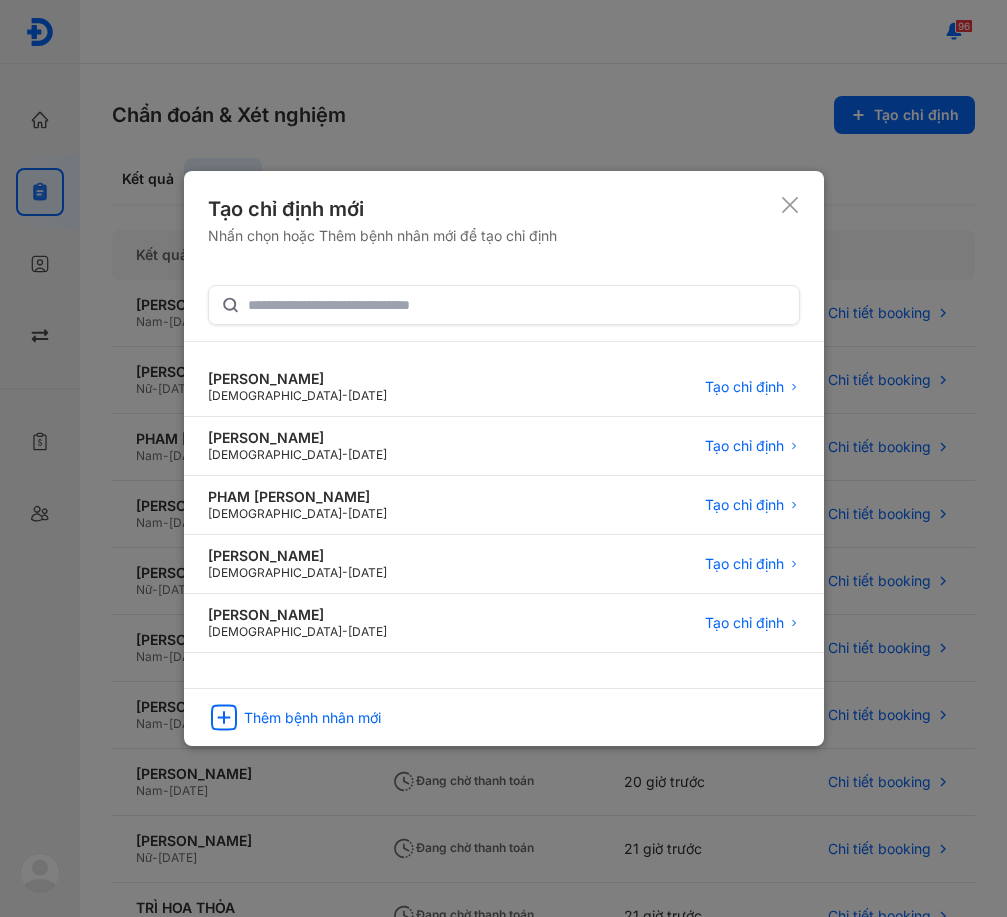 click 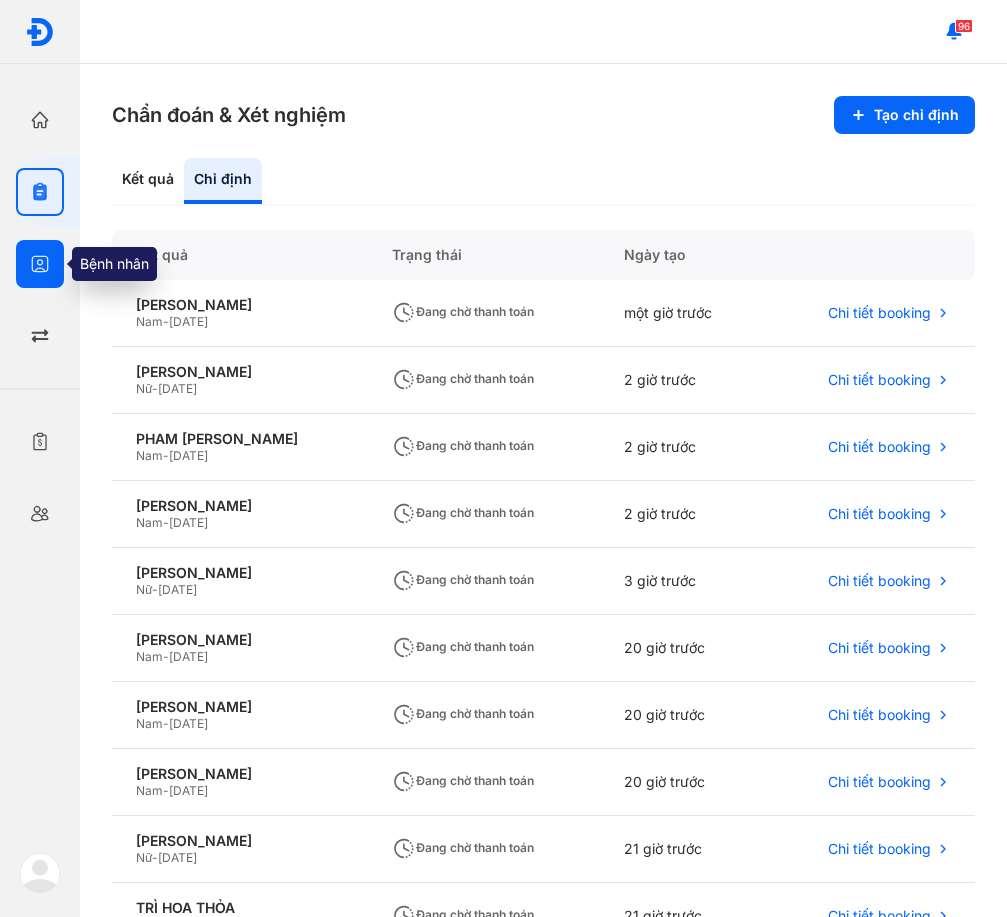 click at bounding box center [40, 264] 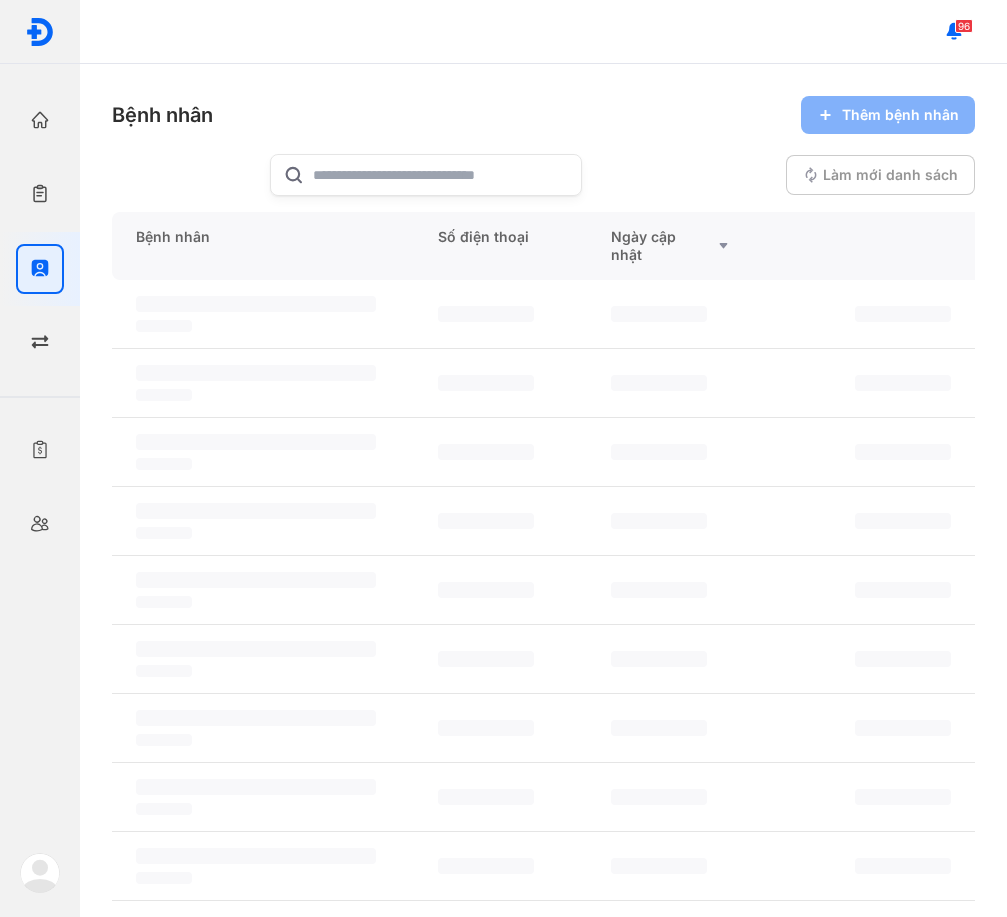 click on "Bệnh nhân Thêm bệnh nhân" at bounding box center (543, 115) 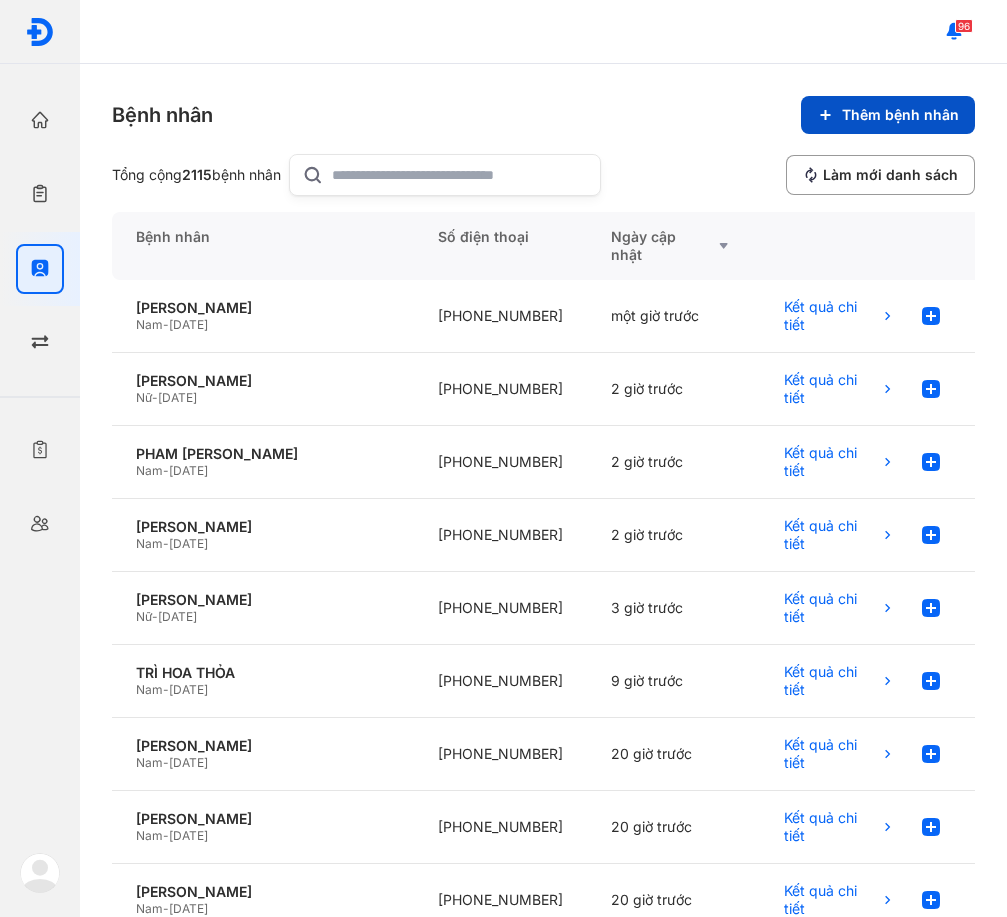 click on "Thêm bệnh nhân" 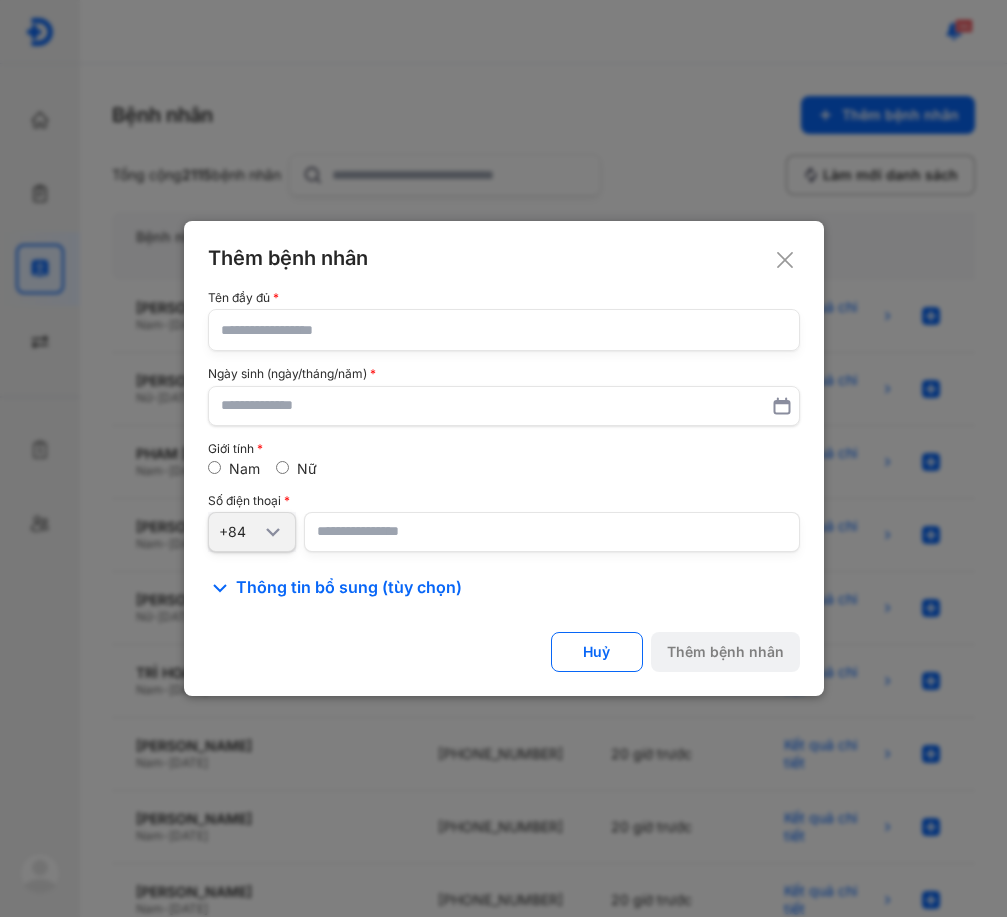 click 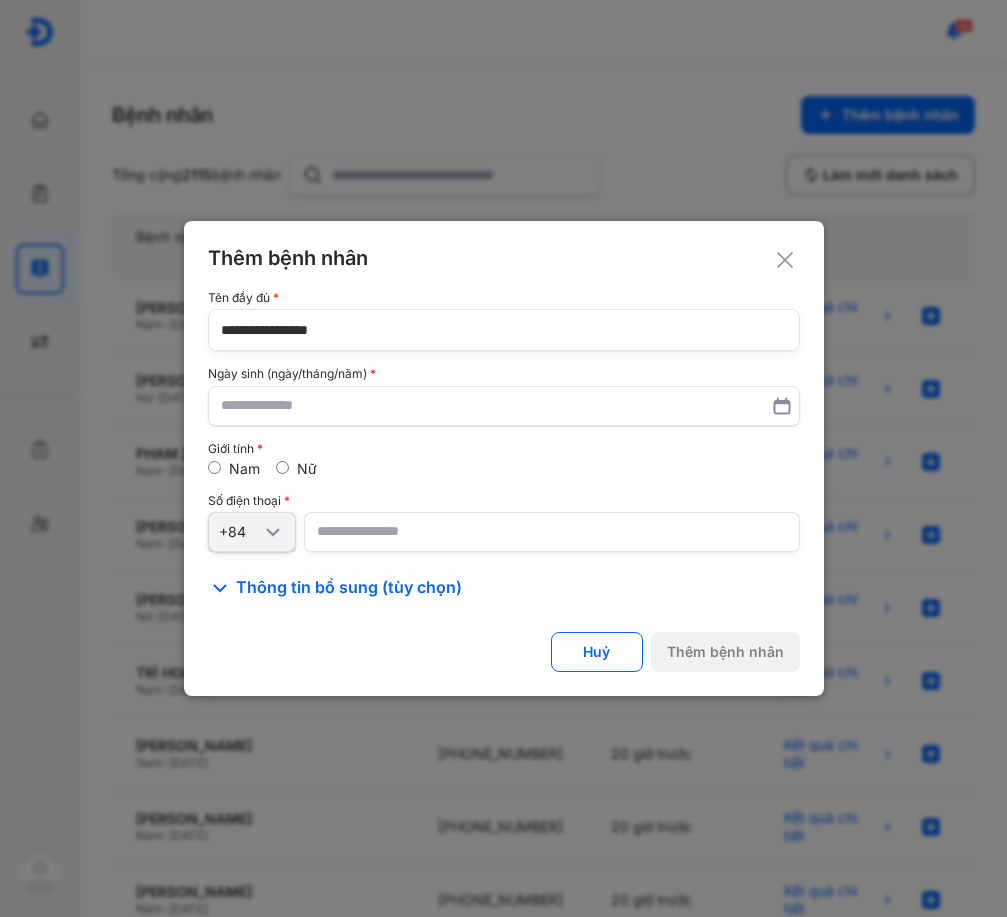 type on "**********" 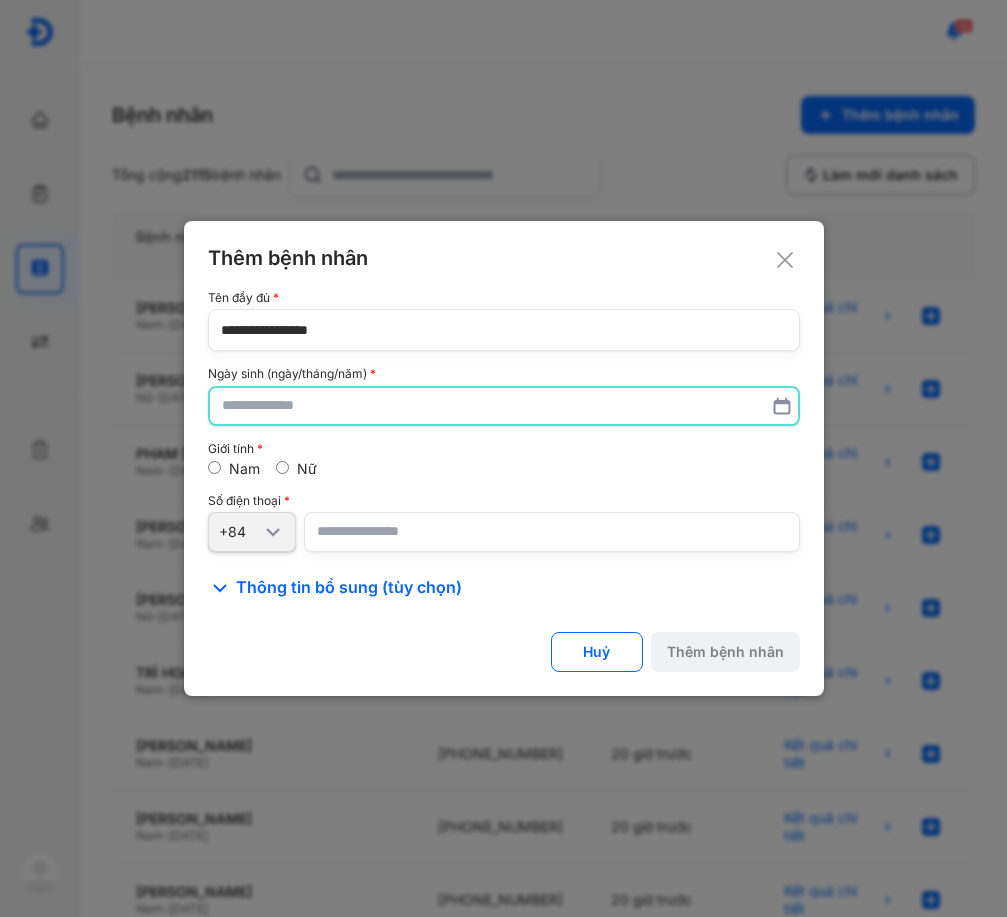 click at bounding box center (504, 406) 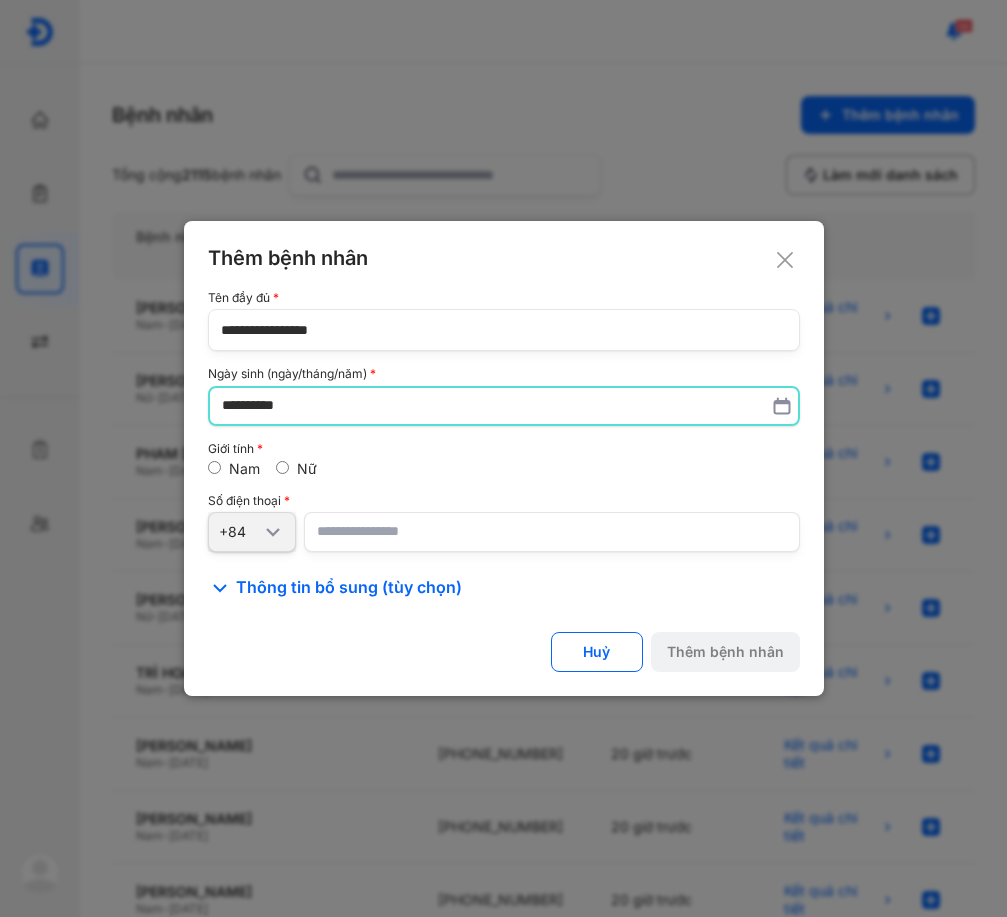 type on "**********" 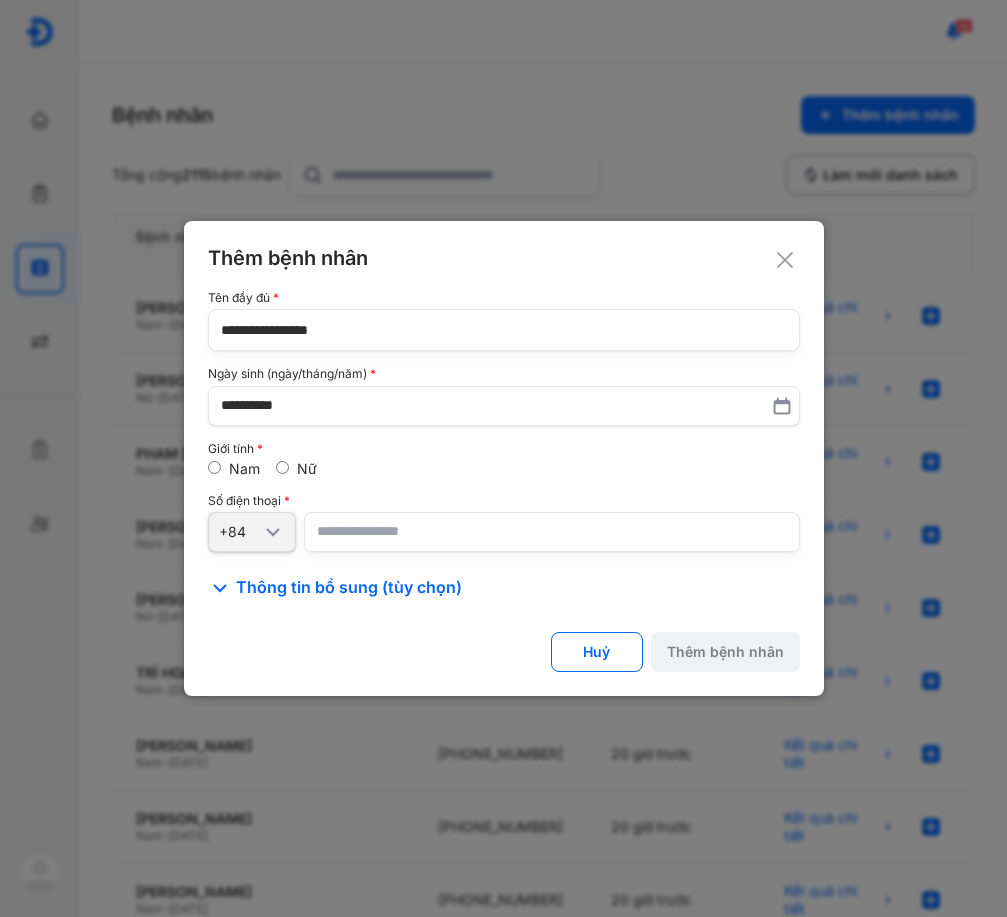 click on "**********" 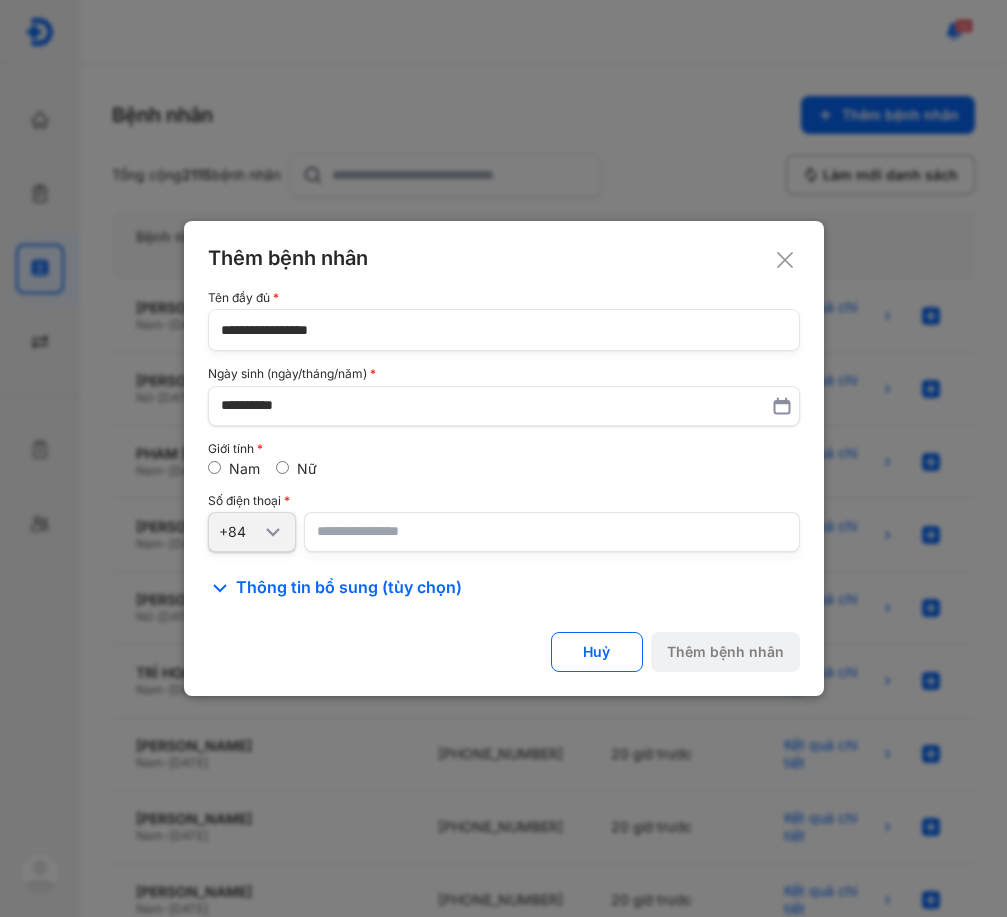 drag, startPoint x: 395, startPoint y: 554, endPoint x: 384, endPoint y: 533, distance: 23.70654 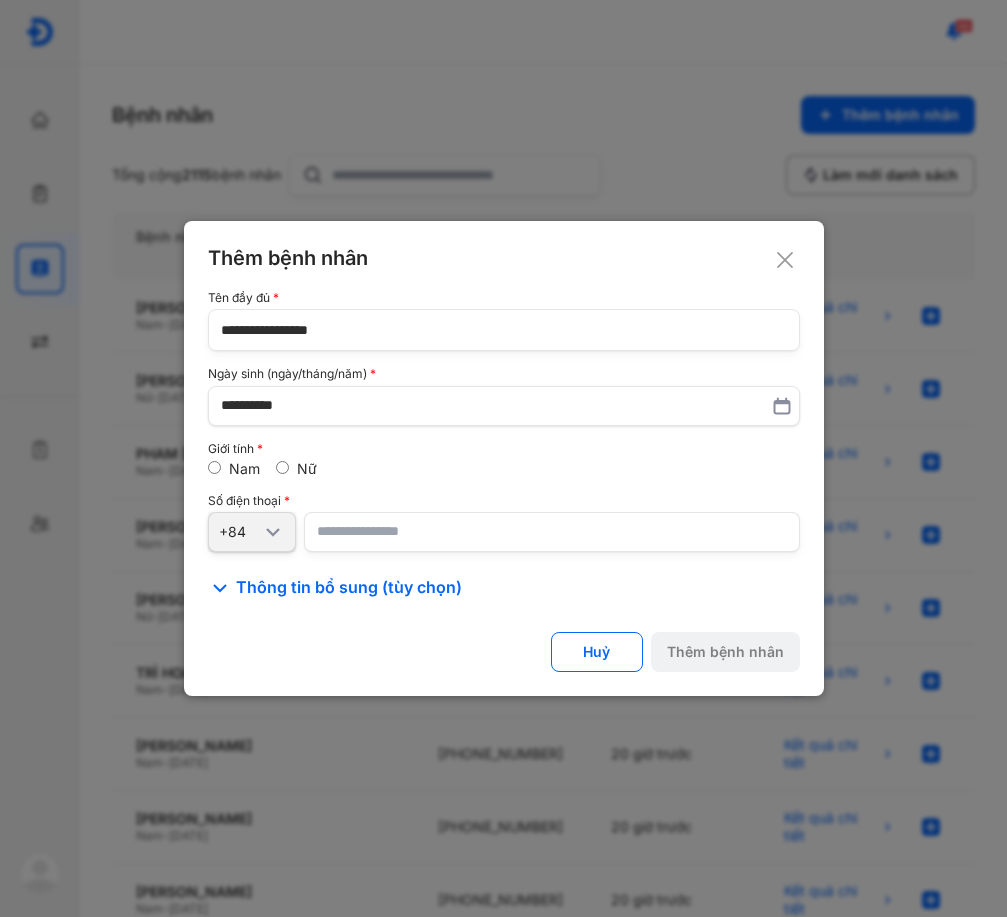 click at bounding box center [552, 532] 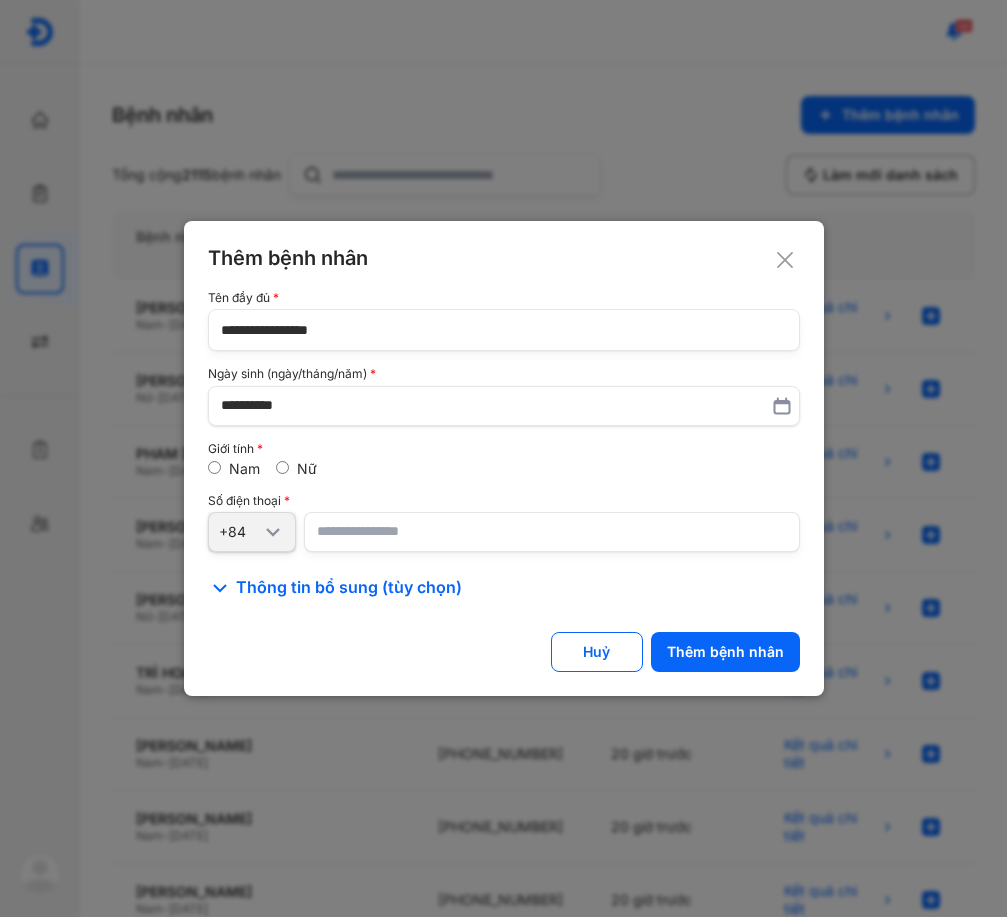 type on "**********" 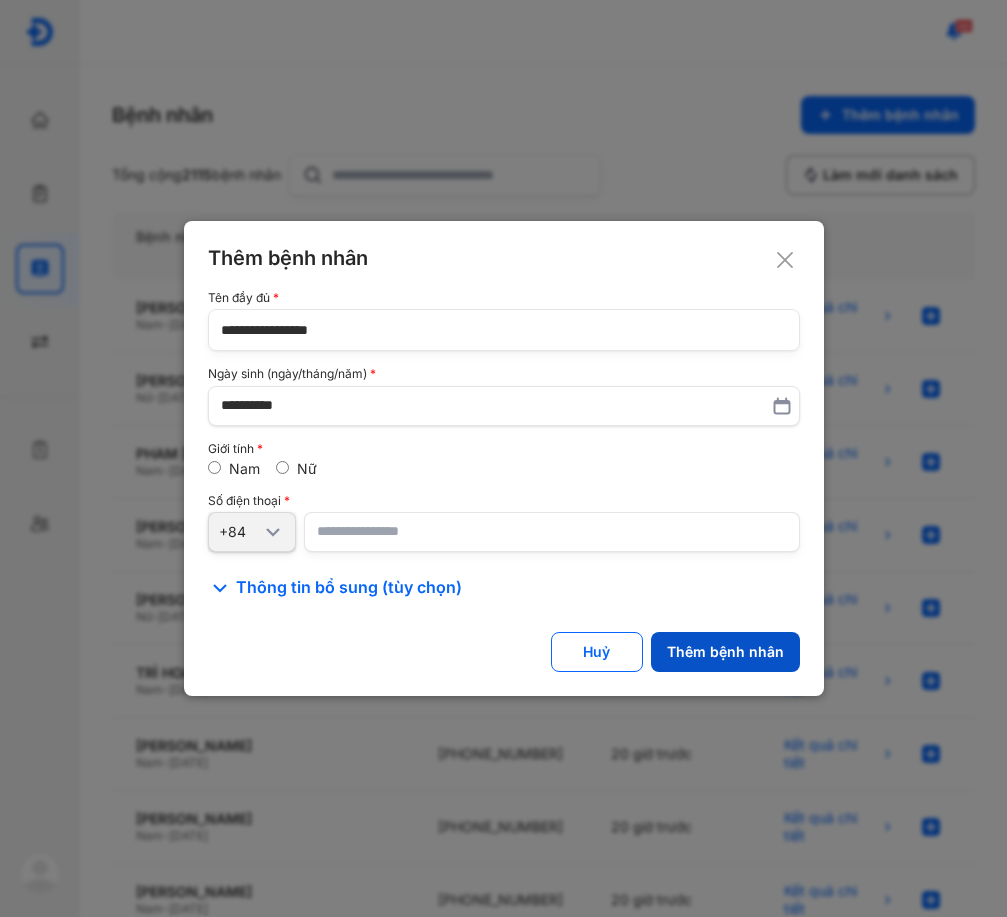 click on "Thêm bệnh nhân" 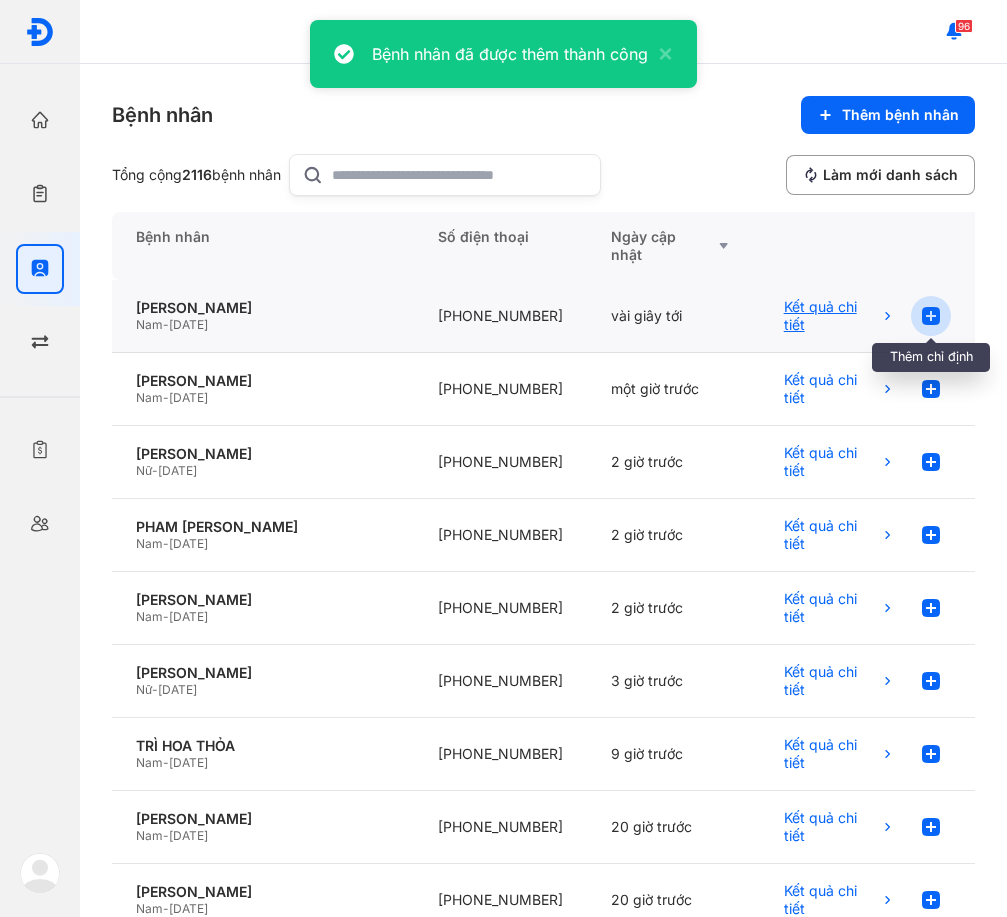 click 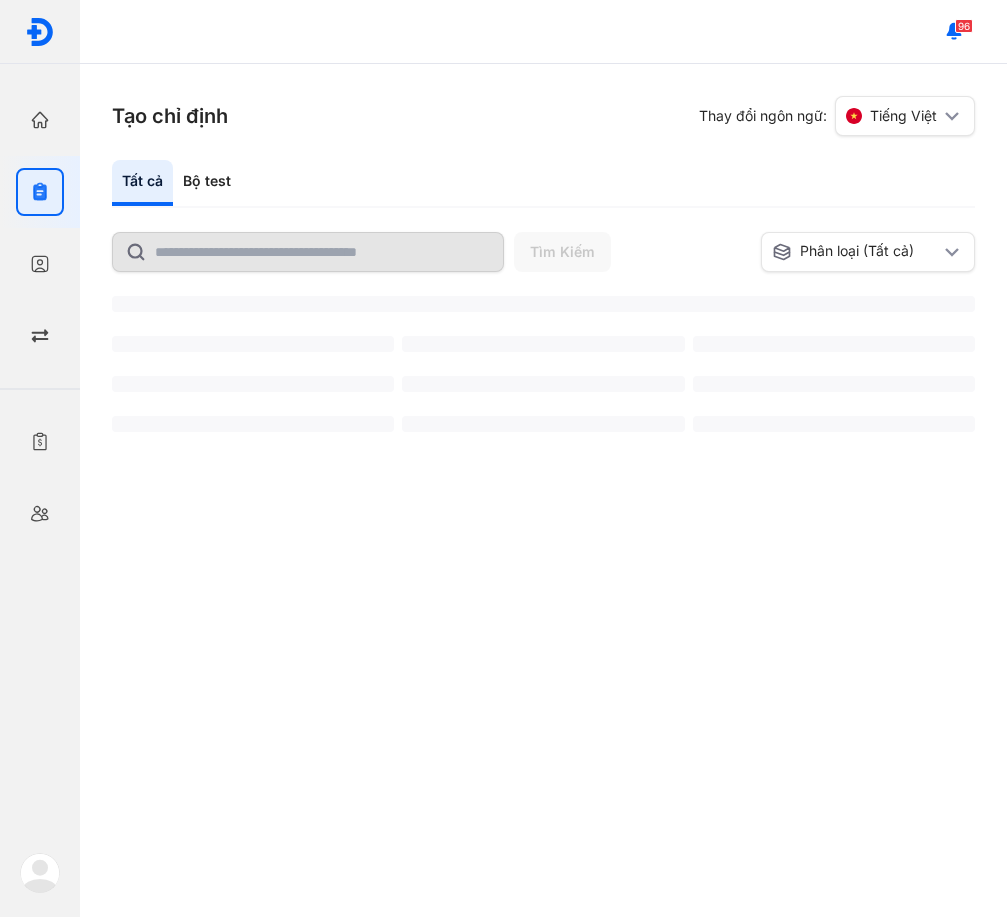 scroll, scrollTop: 0, scrollLeft: 0, axis: both 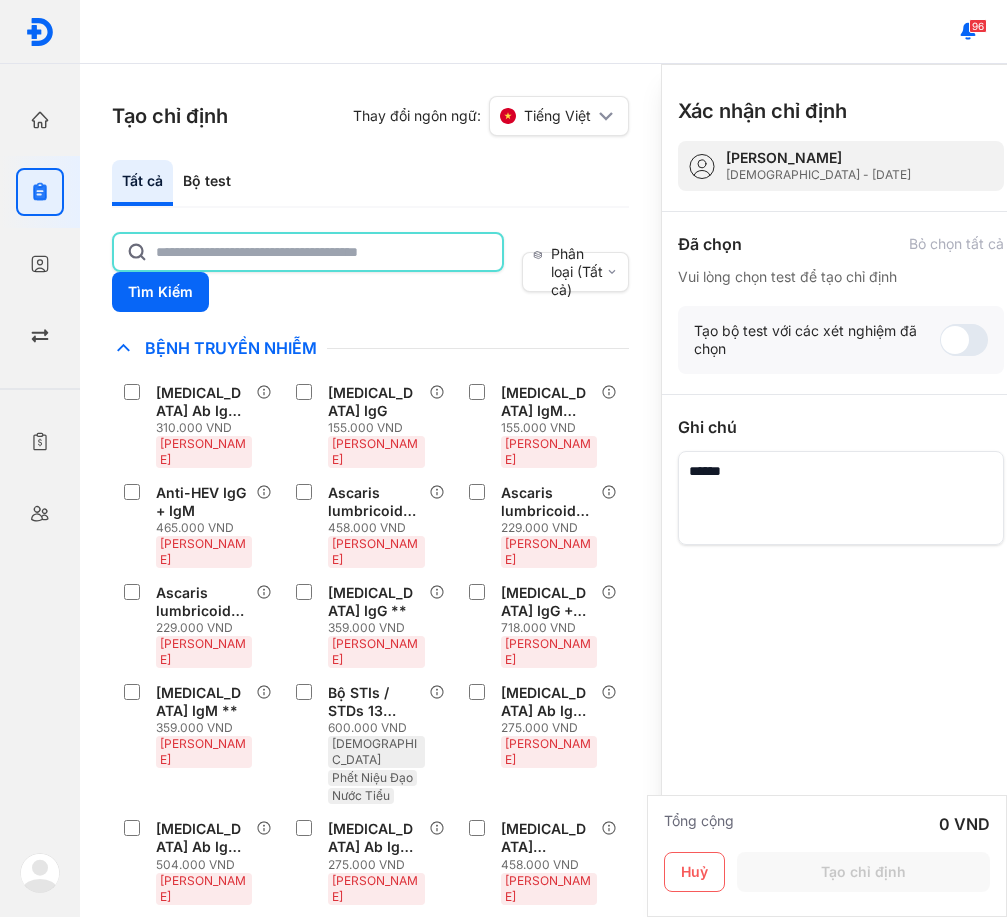 click 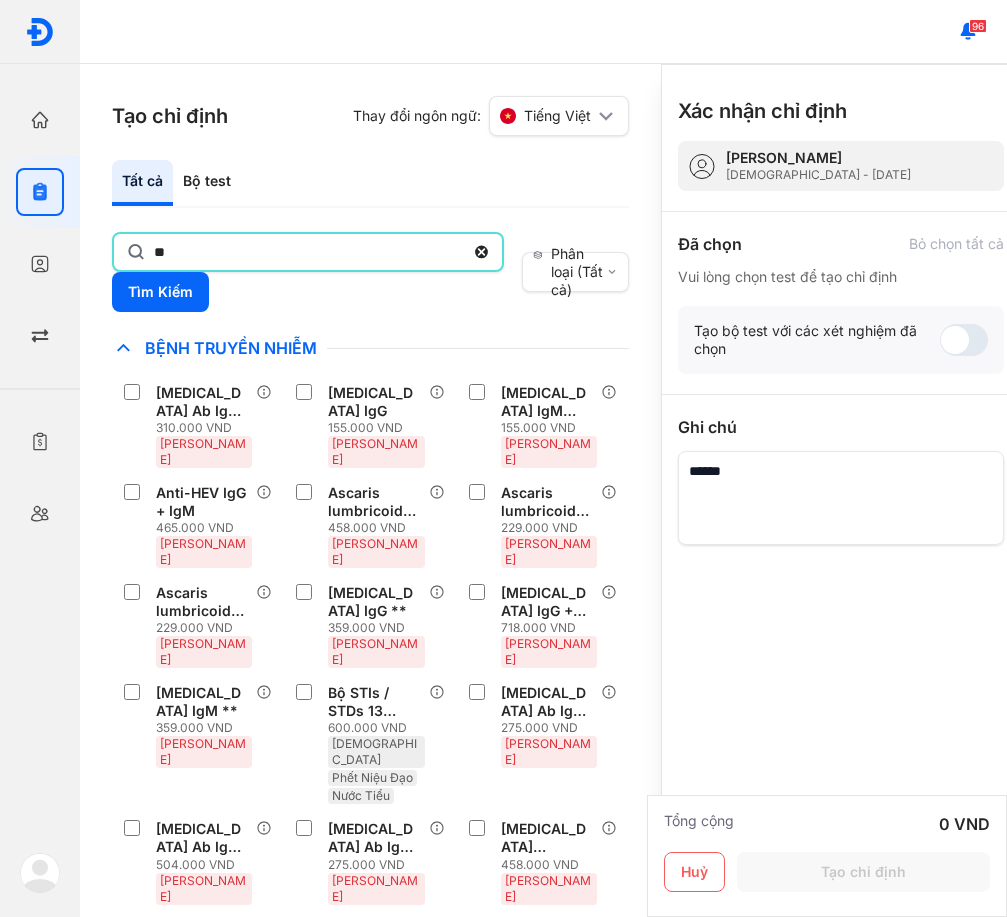 type on "*" 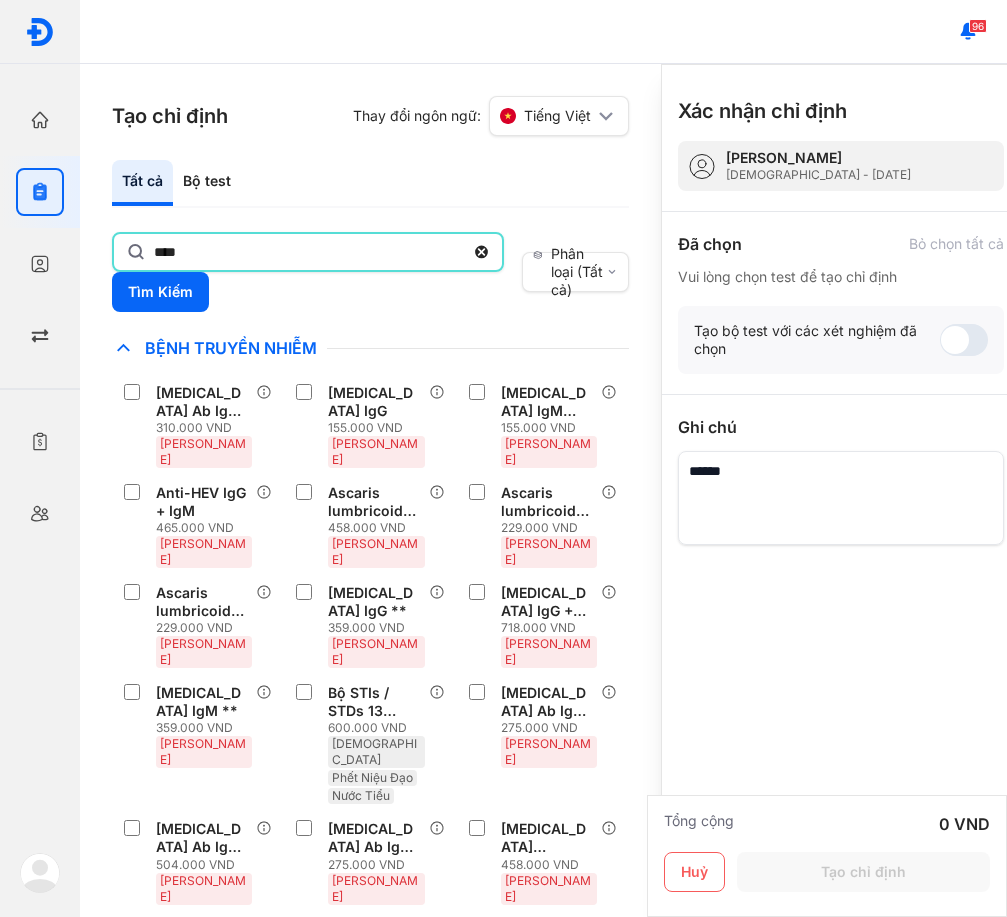 type on "****" 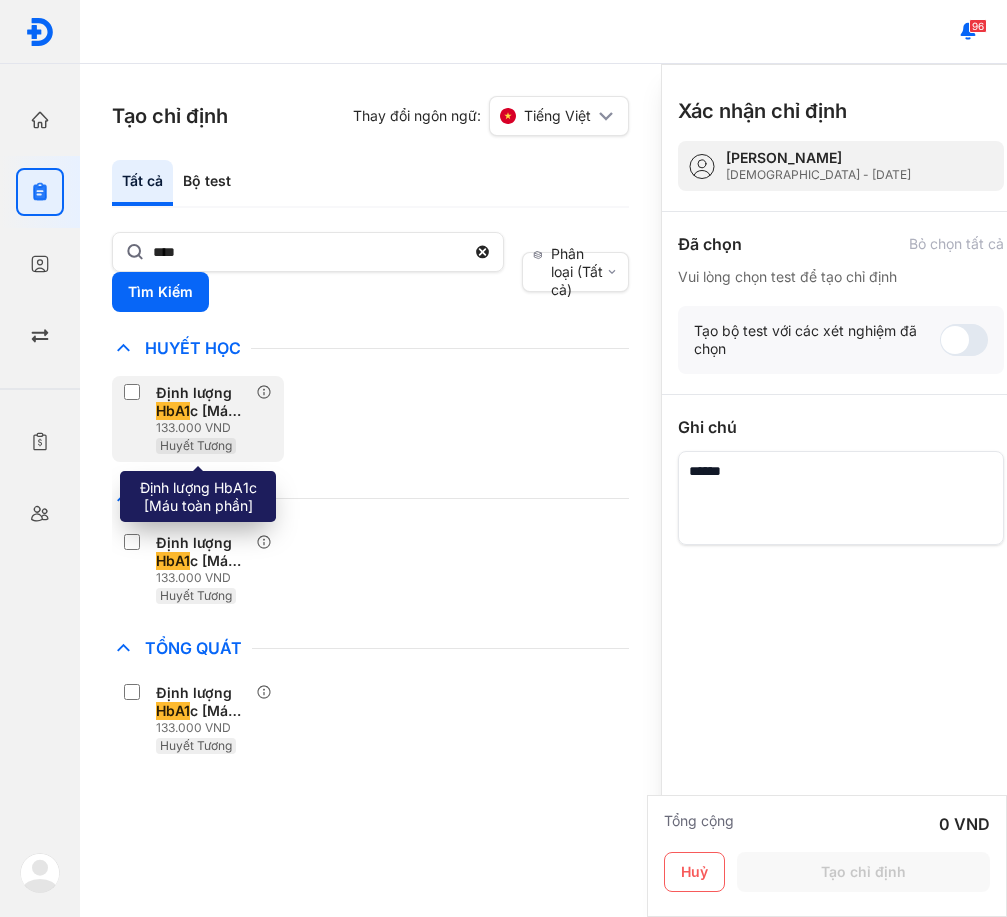 click on "Huyết Tương" at bounding box center (196, 445) 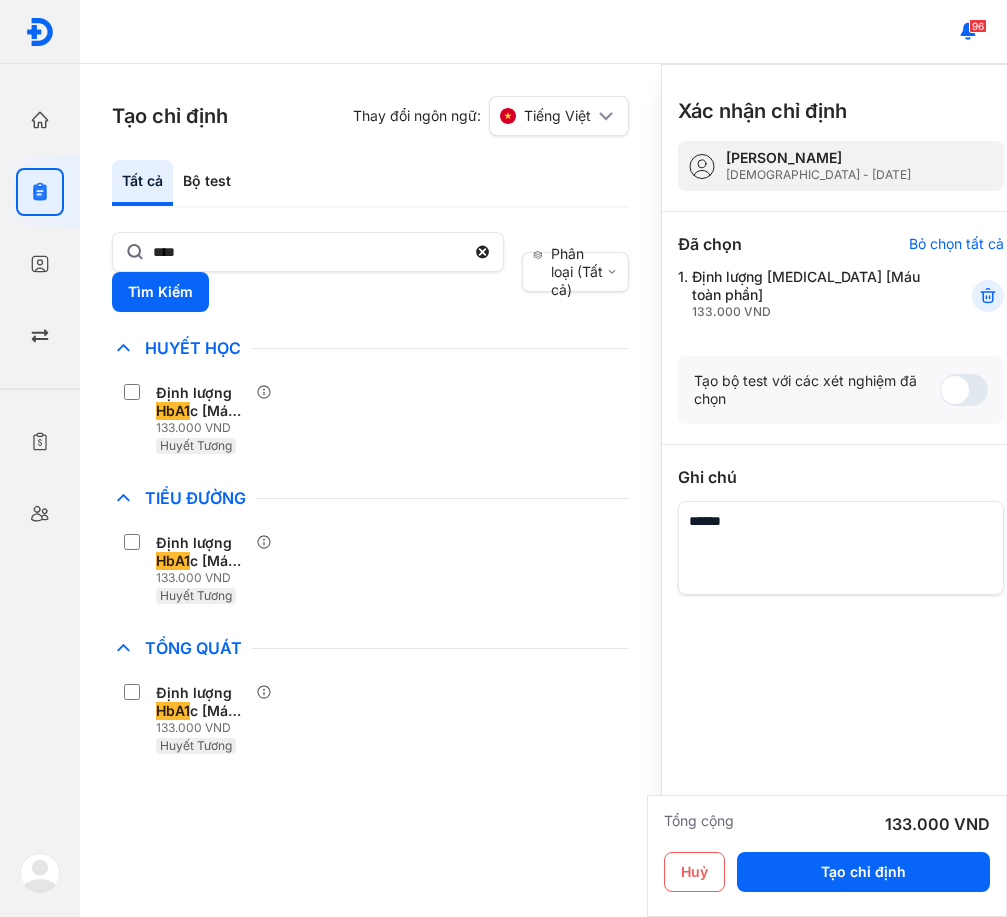 click on "**** Tìm Kiếm" at bounding box center [313, 272] 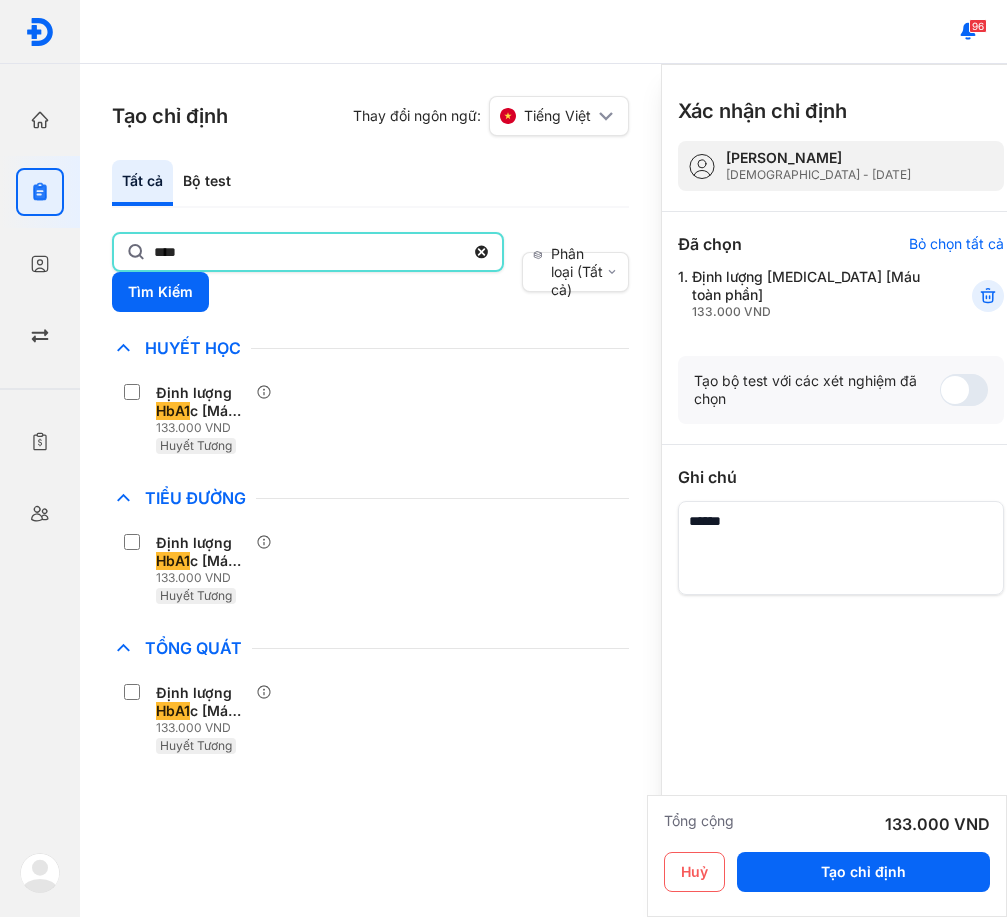 click on "****" 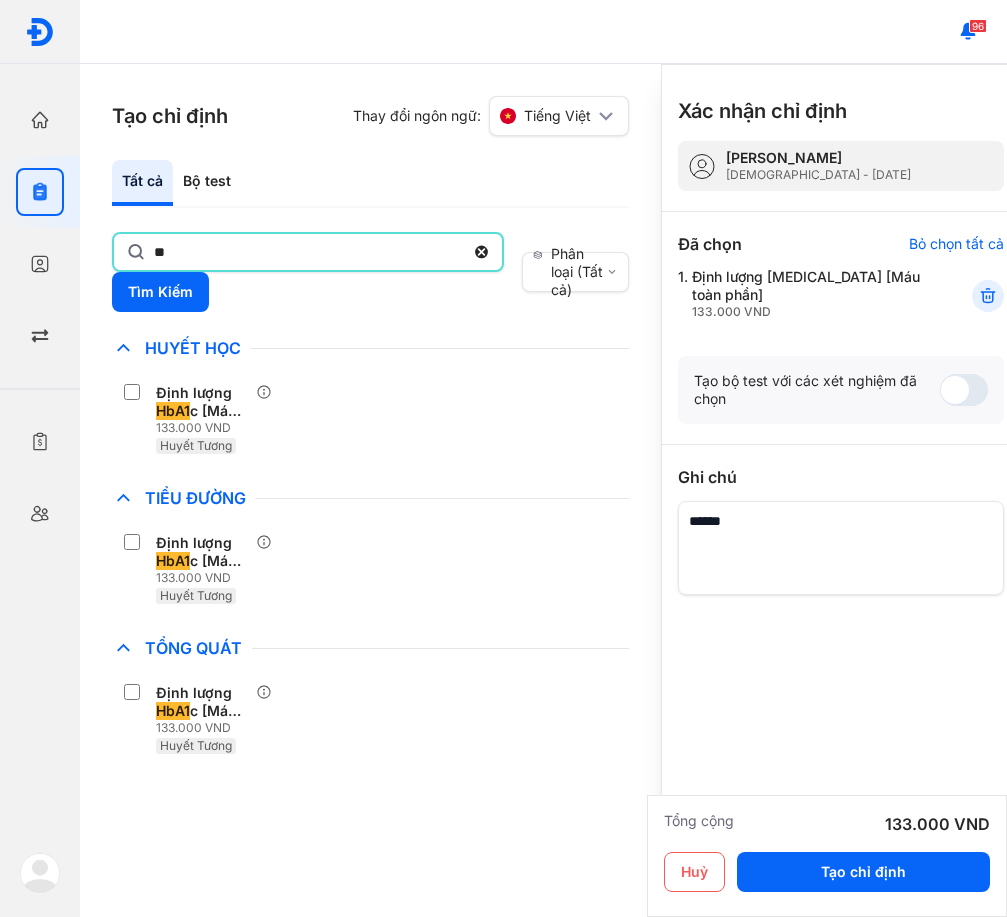 type on "*" 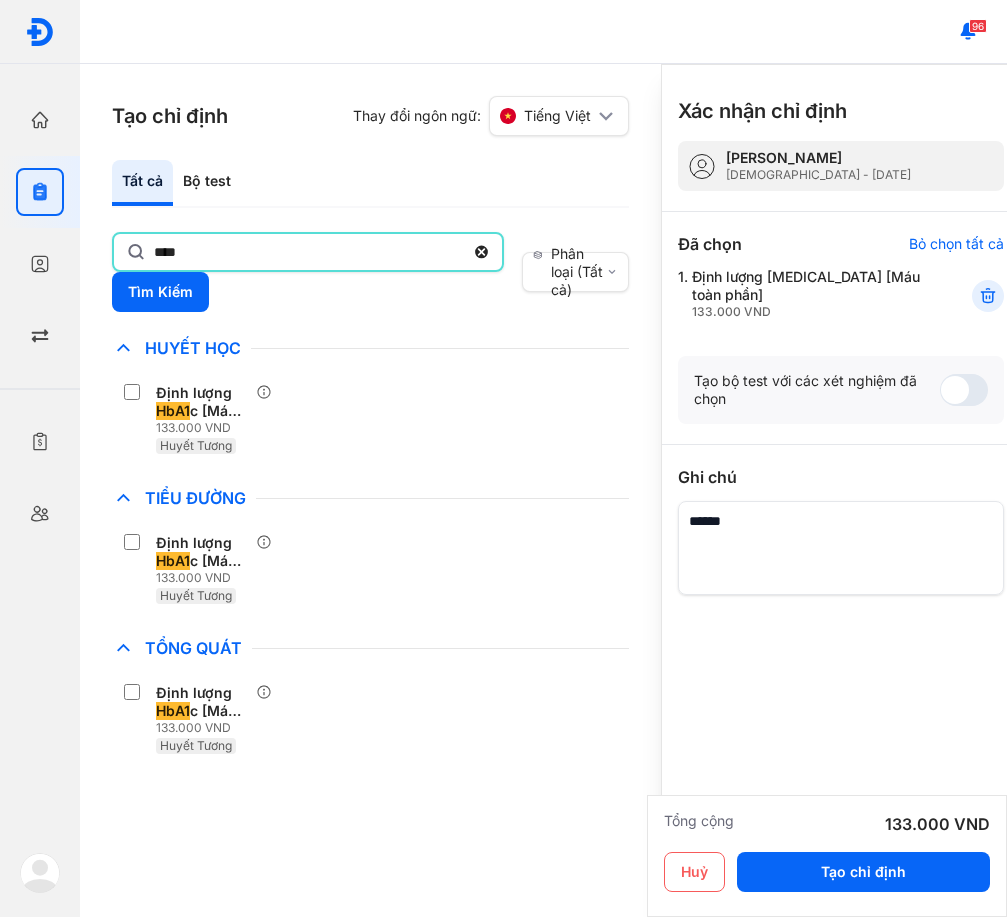 type on "****" 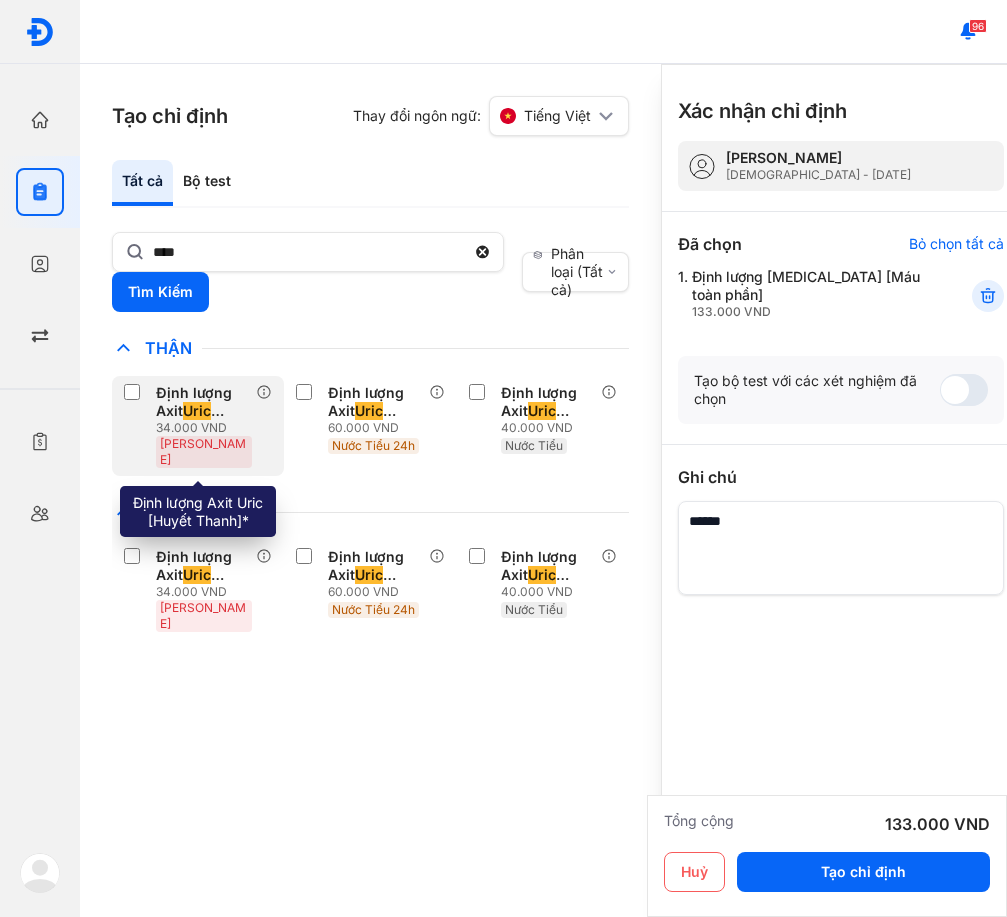 click on "Định lượng Axit  Uric  [Huyết Thanh]*" at bounding box center [202, 402] 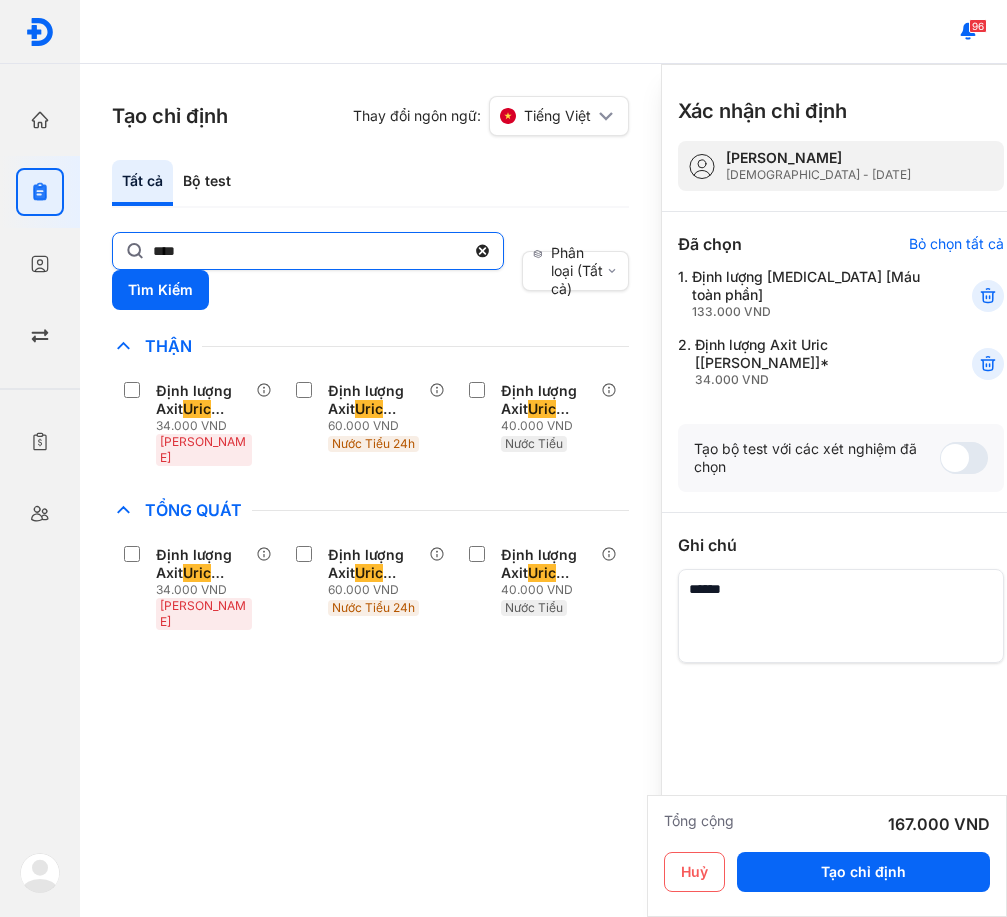 click on "****" 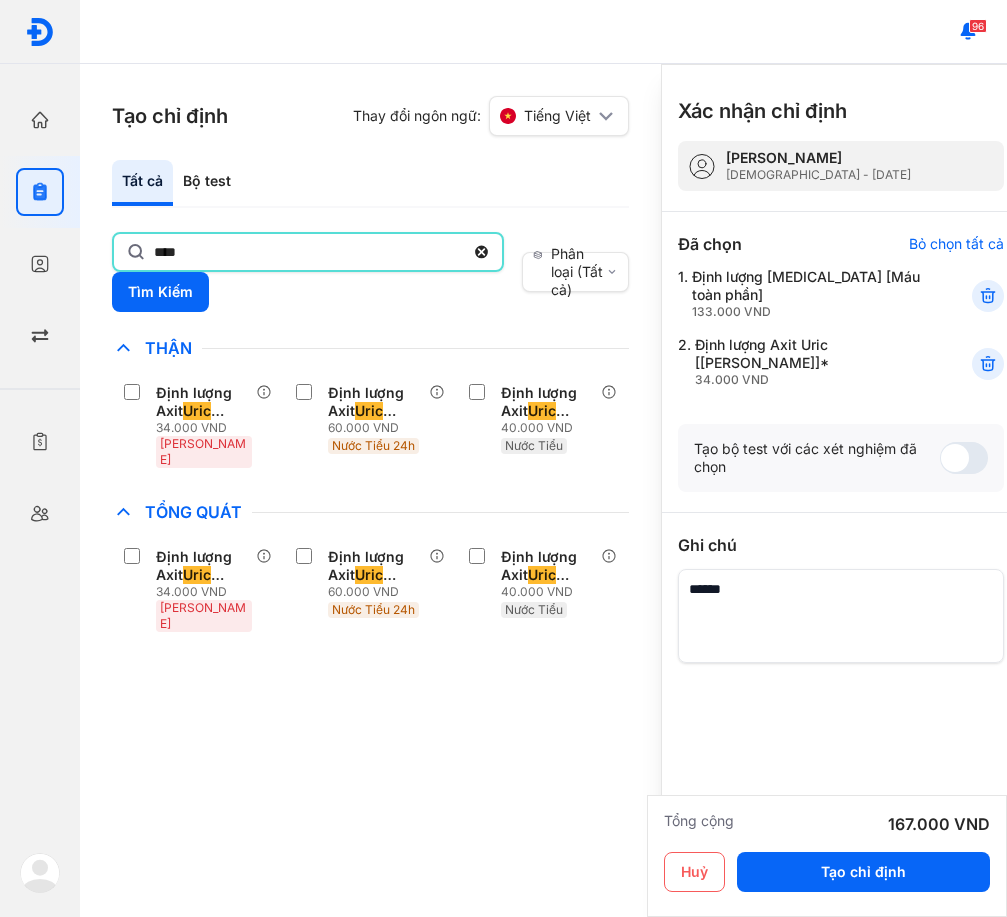 click on "****" 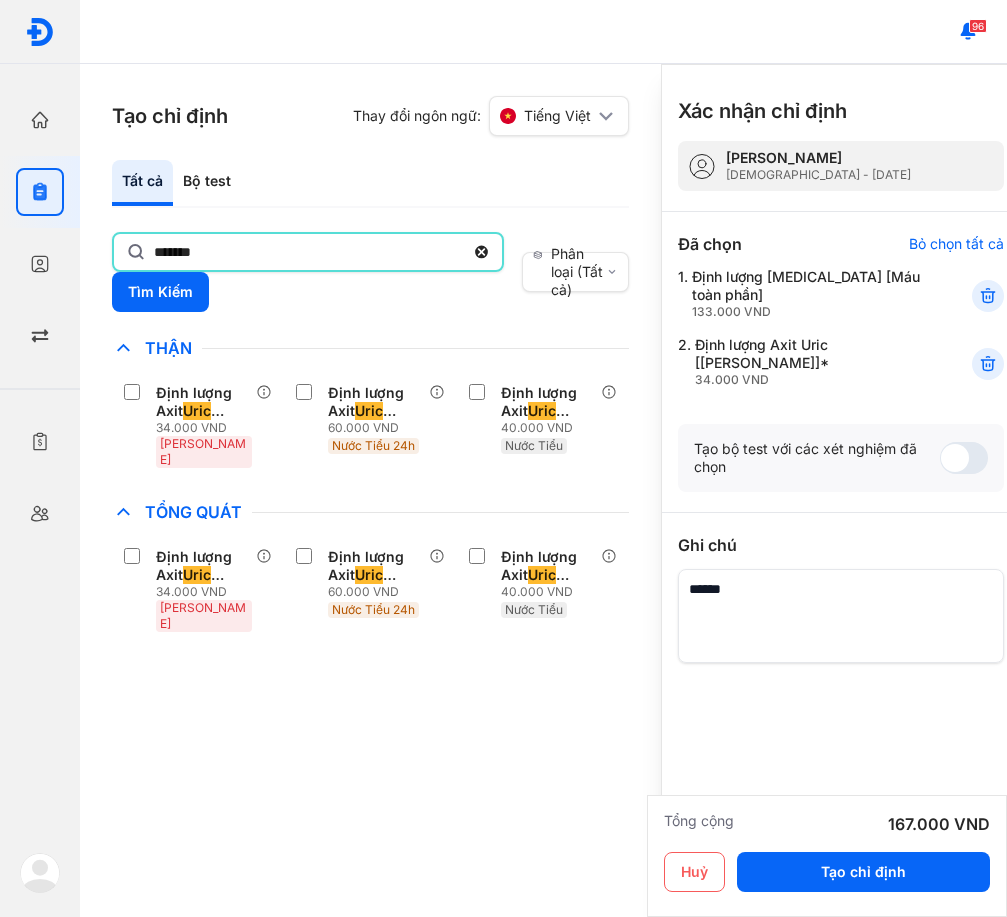 type on "*******" 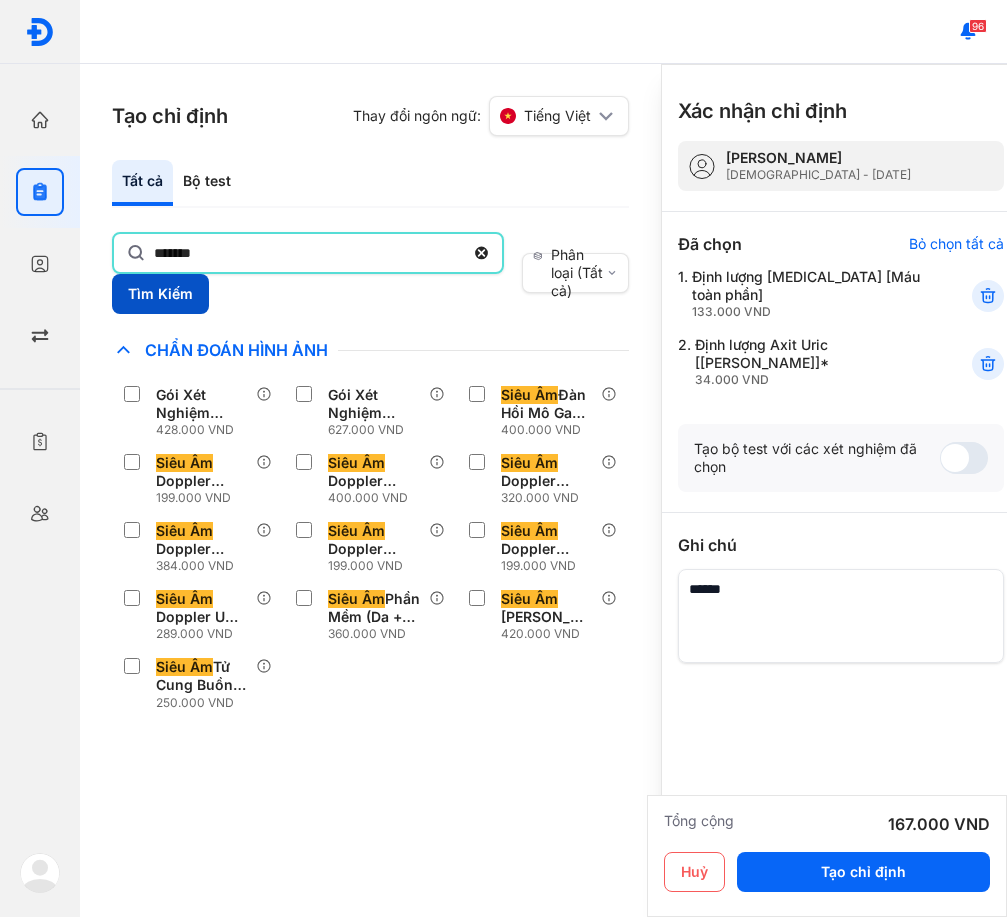 click on "Tìm Kiếm" at bounding box center (160, 294) 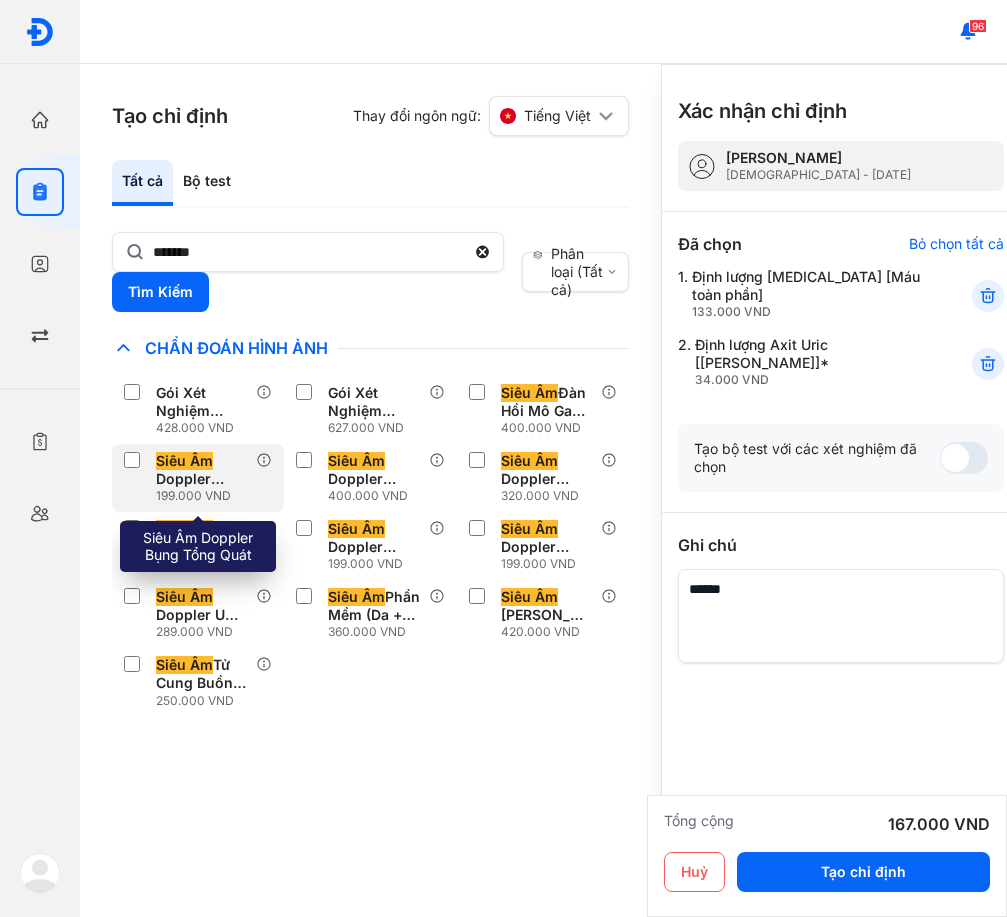 click on "Siêu Âm  Doppler Bụng Tổng Quát" at bounding box center (202, 470) 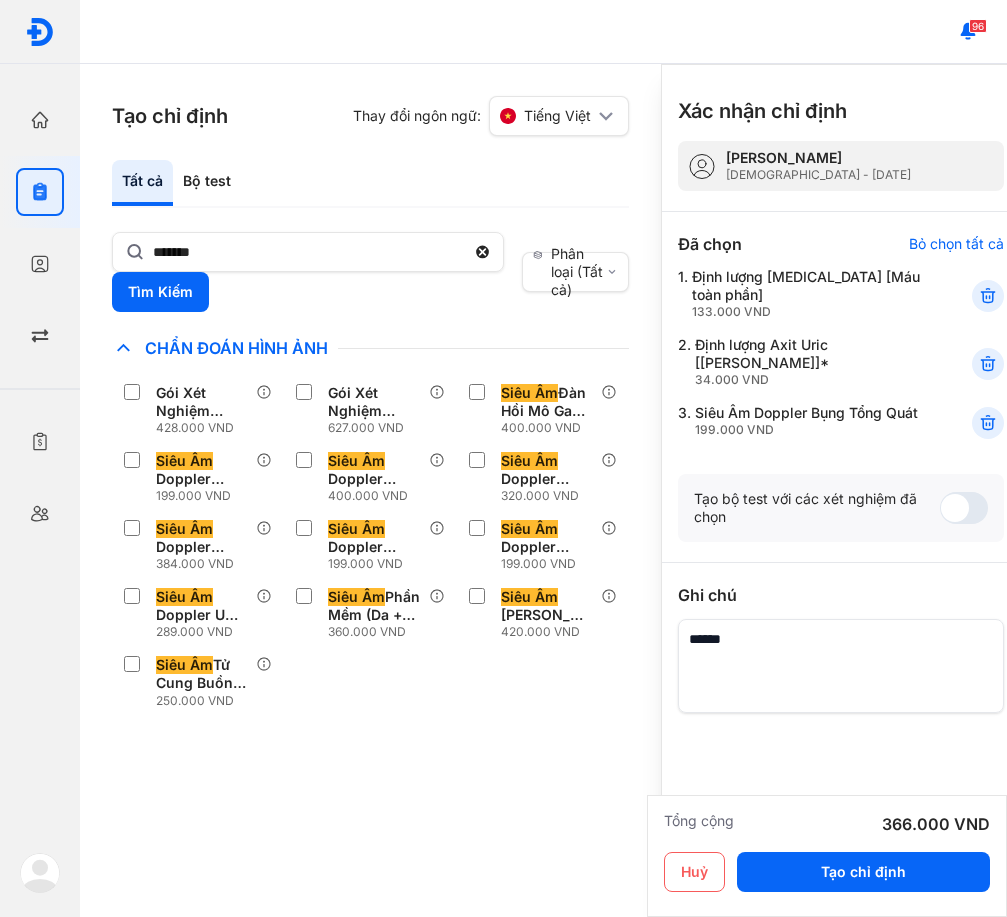 click on "Chỉ định nhiều nhất Bệnh Truyền Nhiễm Chẩn Đoán Hình Ảnh Gói Xét Nghiệm  Siêu Âm  Nam (3) 428.000 VND Gói Xét Nghiệm  Siêu Âm  Nữ (4) 627.000 VND Siêu Âm  Đàn Hồi Mô Gan (Fibro-scan) 400.000 VND Siêu Âm  Doppler Bụng Tổng Quát 199.000 VND Siêu Âm  Doppler Động Mạch + Tĩnh Mạch Chi Dưới 400.000 VND Siêu Âm  Doppler Động Mạch Cảnh Ngoài Sọ 320.000 VND Siêu Âm  Doppler Động Mạch Thận 384.000 VND Siêu Âm  Doppler Tuyến Giáp 199.000 VND Siêu Âm  Doppler Tuyến Vú 199.000 VND Siêu Âm  Doppler U Tuyến + Hạch Vùng Cổ 289.000 VND Siêu Âm  Phần Mềm (Da + Tổ Chức Dưới Da + Cơ…) 360.000 VND Siêu Âm  Tim + Màng Tim Qua Thành Ngực 420.000 VND Siêu Âm  Tử Cung Buồng Trứng Qua Đường Âm Đạo 250.000 VND Chất Gây Nghiện COVID Di Truyền Dị Ứng Điện Di Độc Chất Đông Máu Gan Hô Hấp Huyết Học Khác Ký Sinh Trùng Nội Tiết Tố & Hóoc-môn Sản Phụ Khoa STIs" at bounding box center [370, 626] 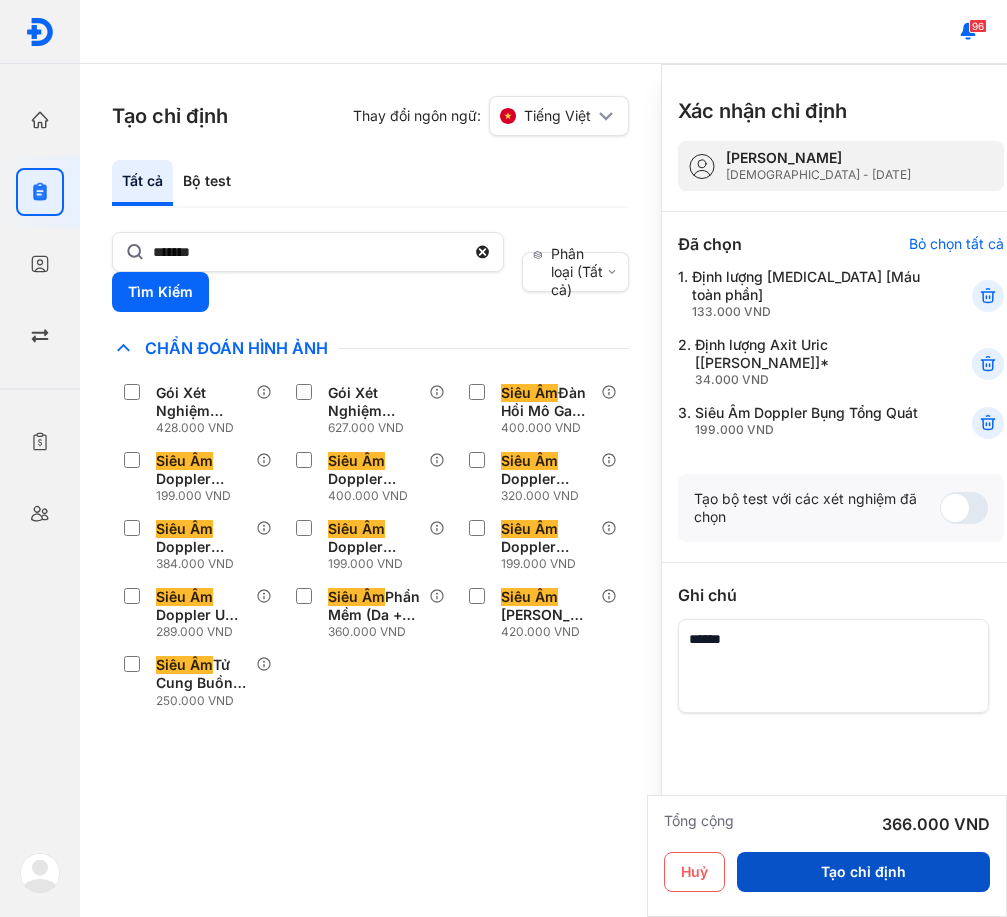 click on "Tạo chỉ định" at bounding box center (863, 872) 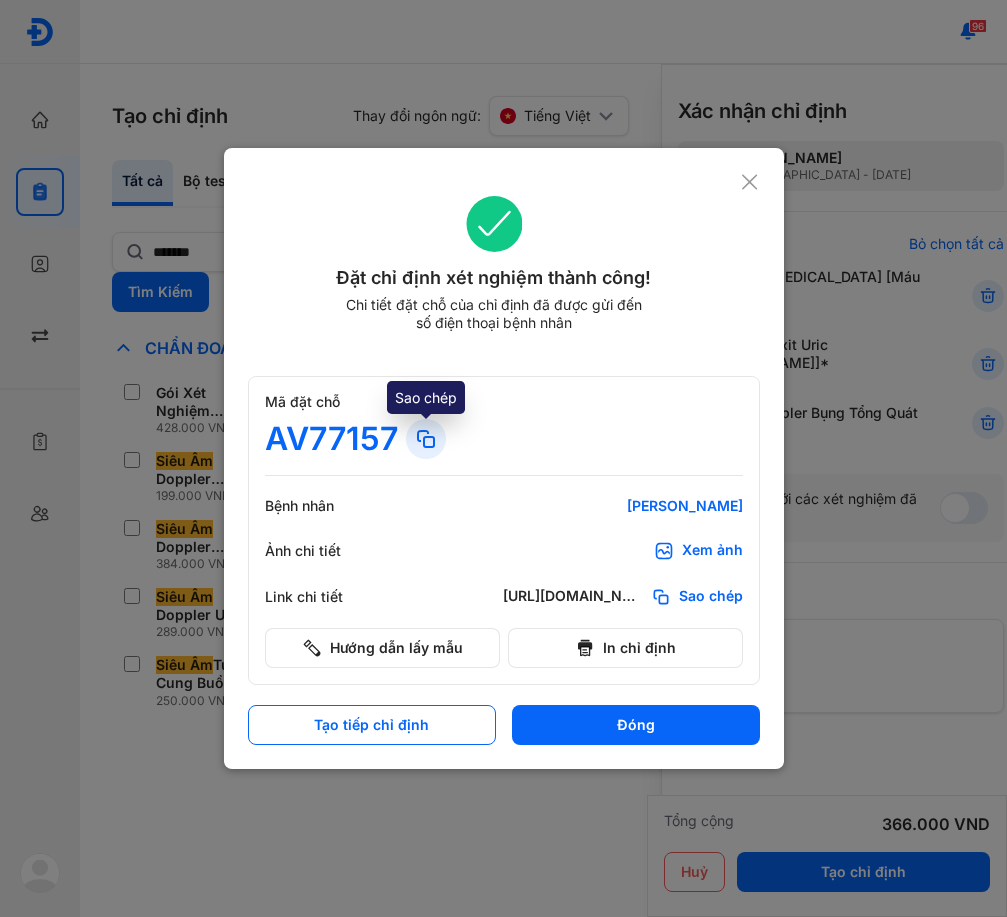 click 